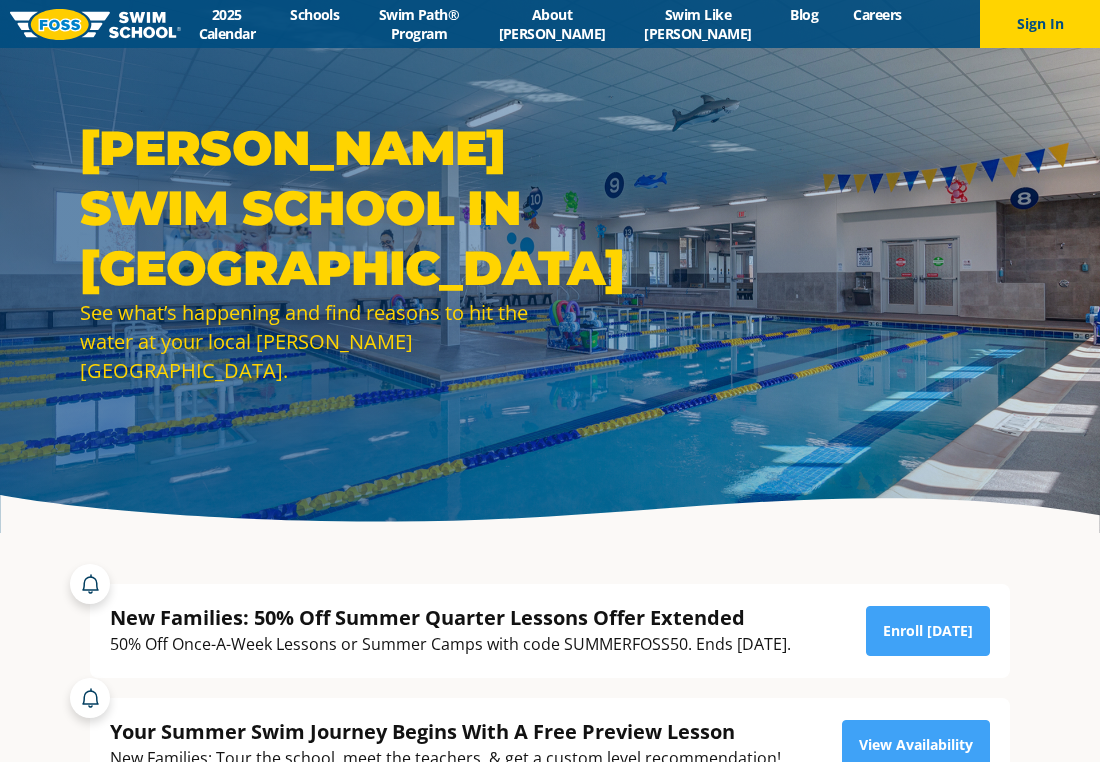 scroll, scrollTop: 0, scrollLeft: 0, axis: both 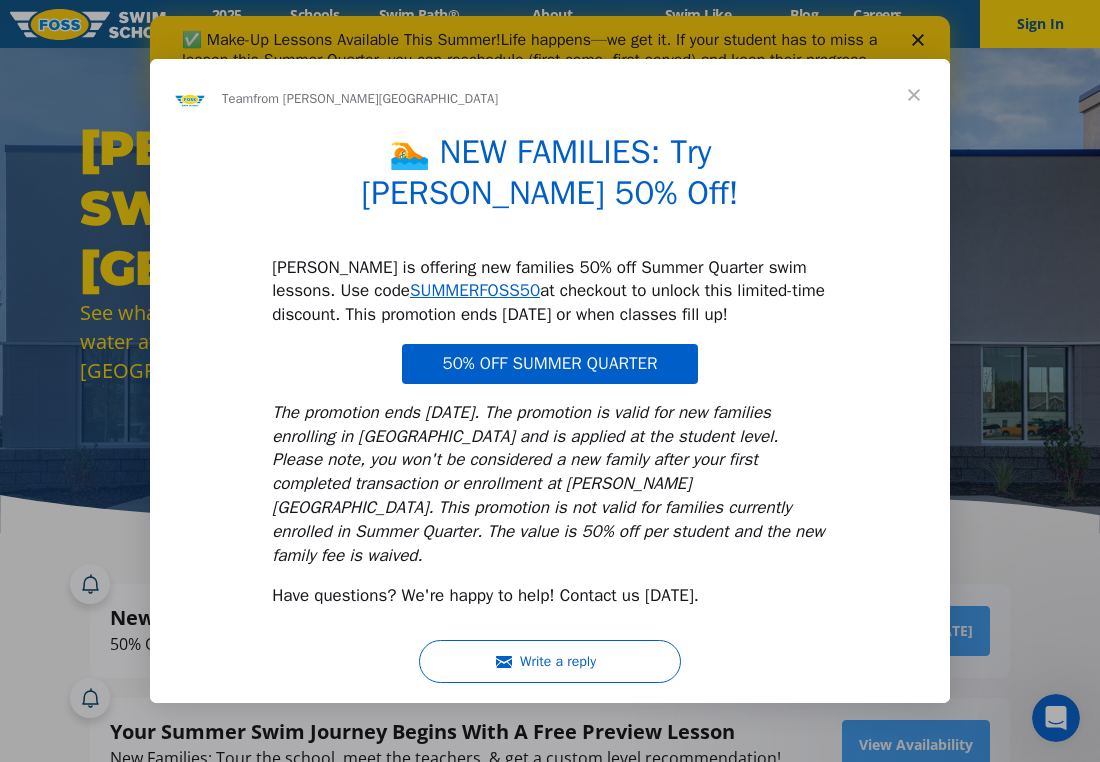 click at bounding box center [914, 95] 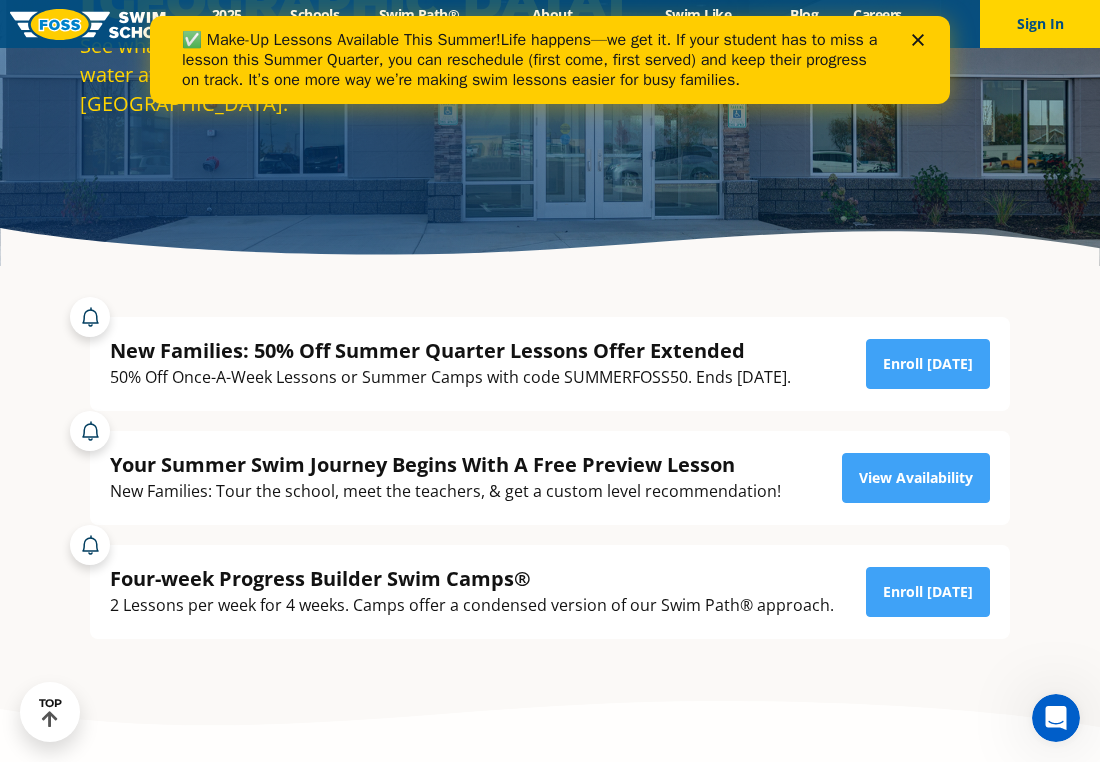 scroll, scrollTop: 277, scrollLeft: 0, axis: vertical 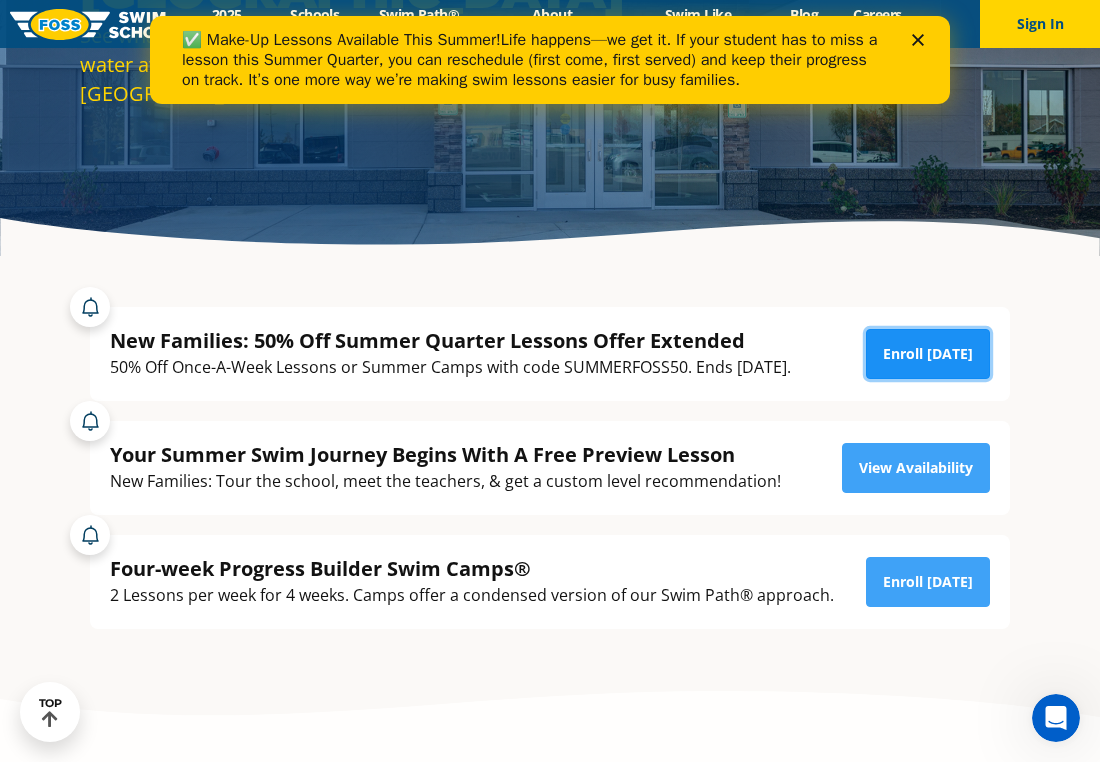 click on "Enroll [DATE]" at bounding box center [928, 354] 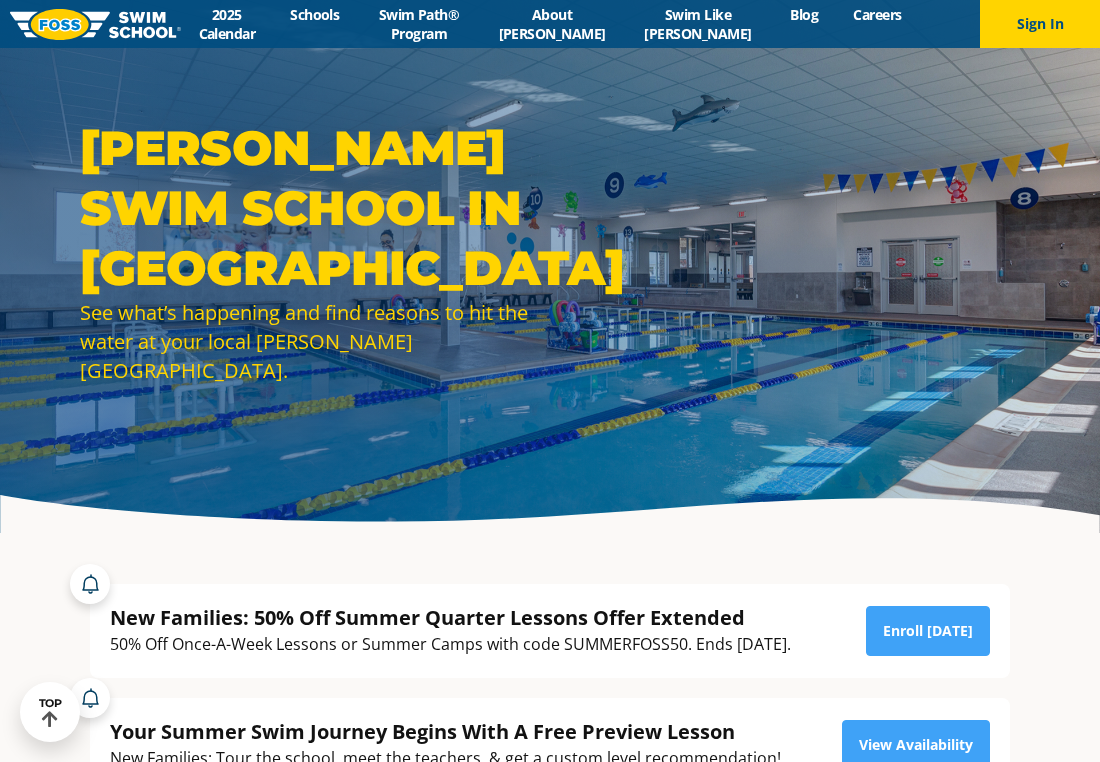 scroll, scrollTop: 277, scrollLeft: 0, axis: vertical 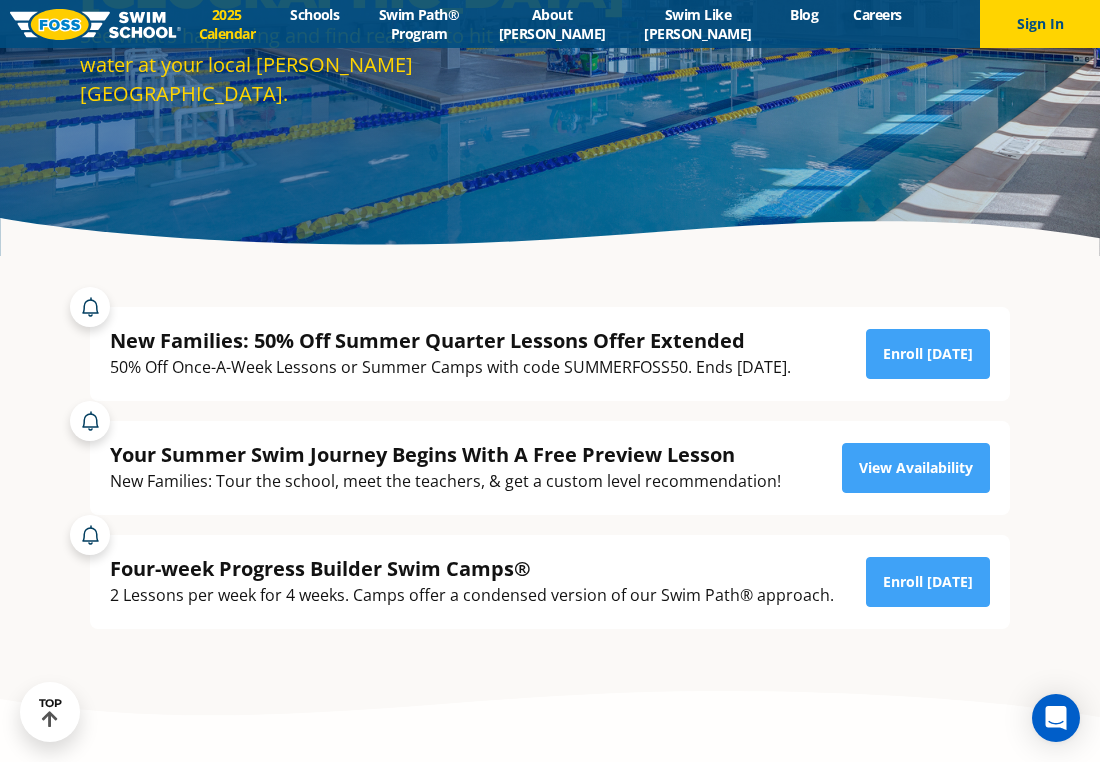 click on "2025 Calendar" at bounding box center [227, 24] 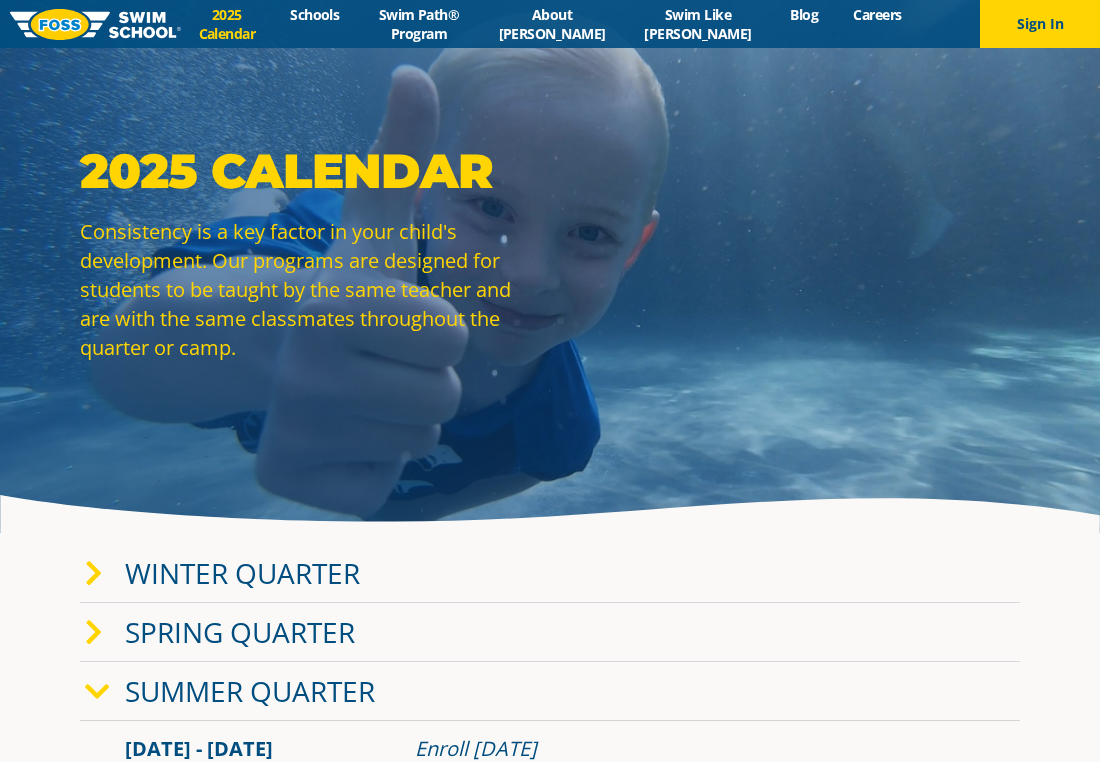 scroll, scrollTop: 65, scrollLeft: 0, axis: vertical 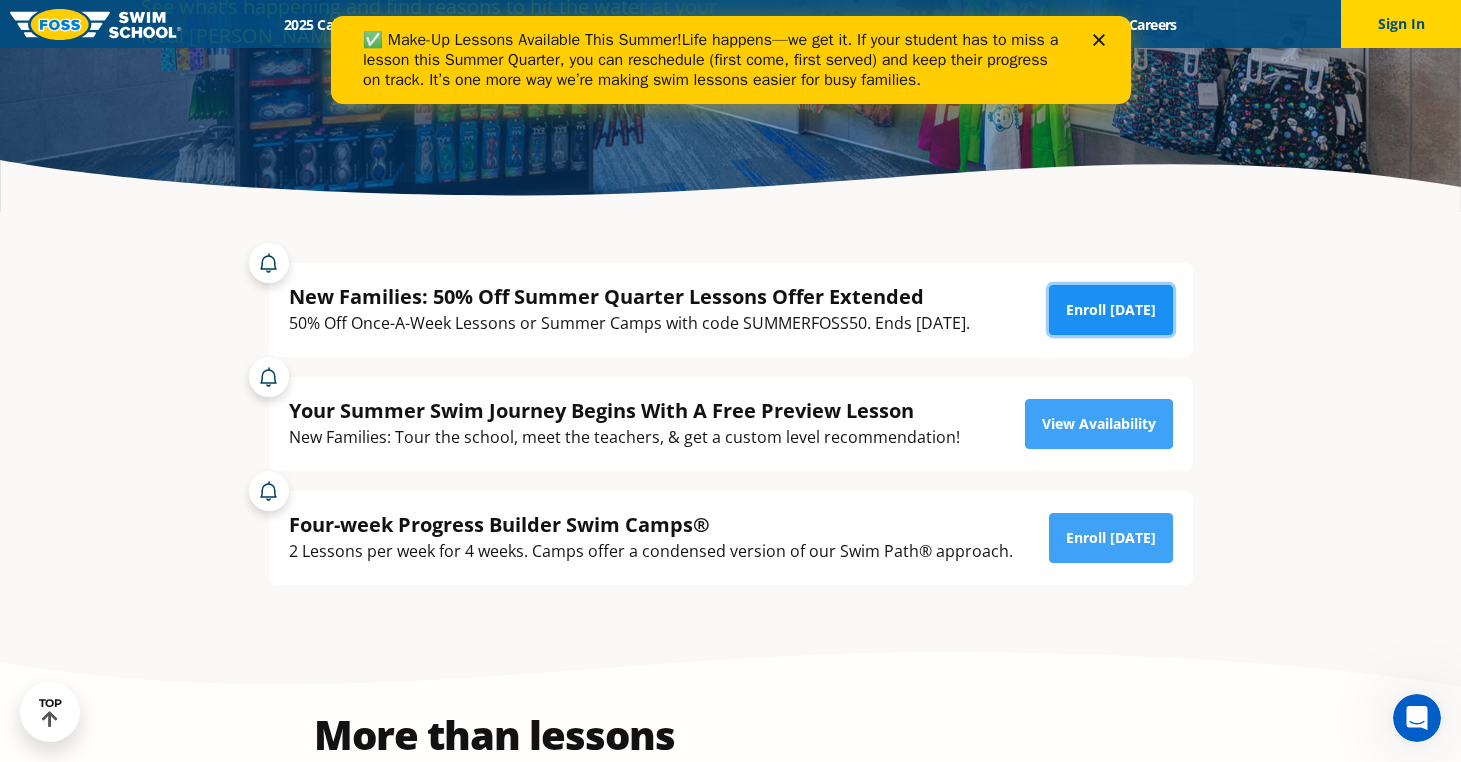 click on "Enroll [DATE]" at bounding box center (1111, 310) 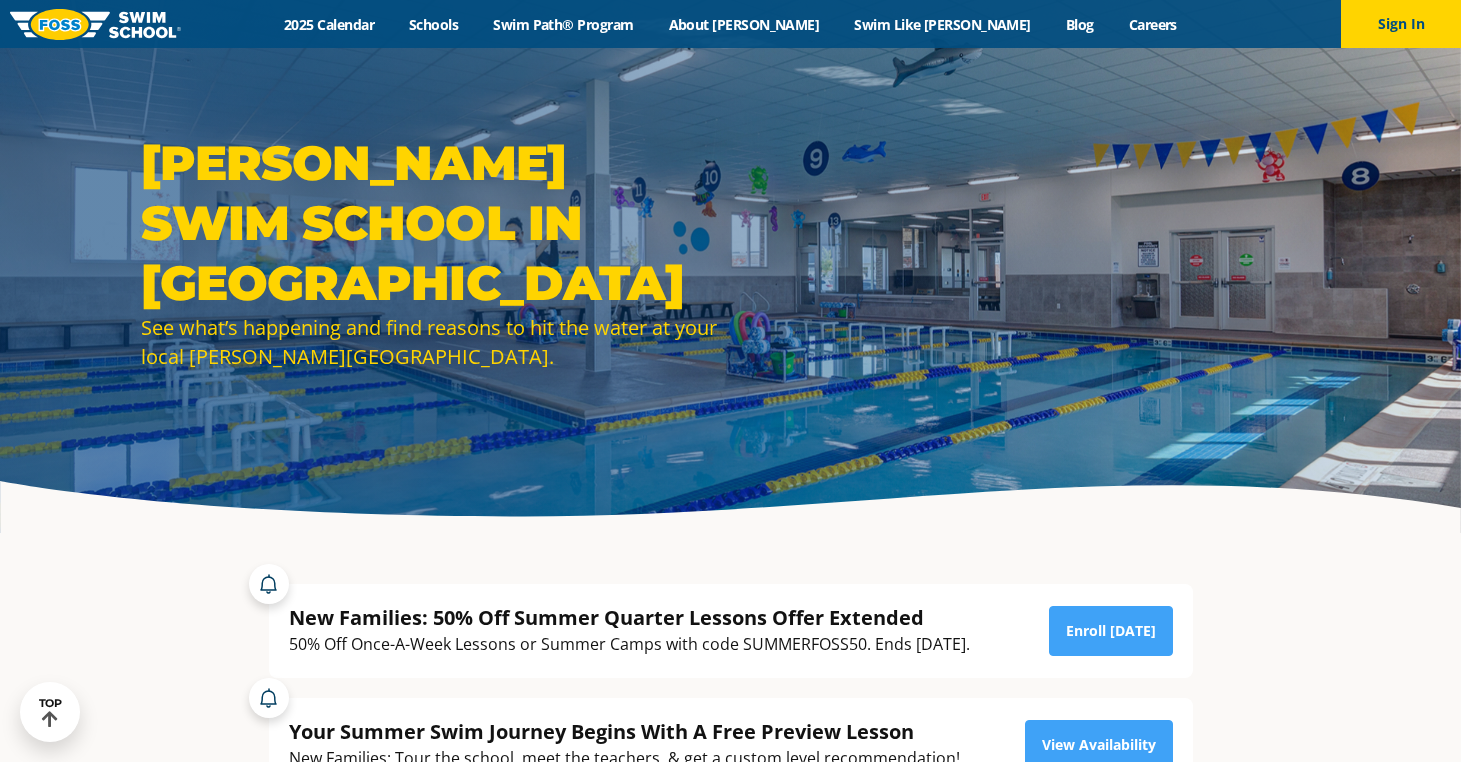 scroll, scrollTop: 148, scrollLeft: 0, axis: vertical 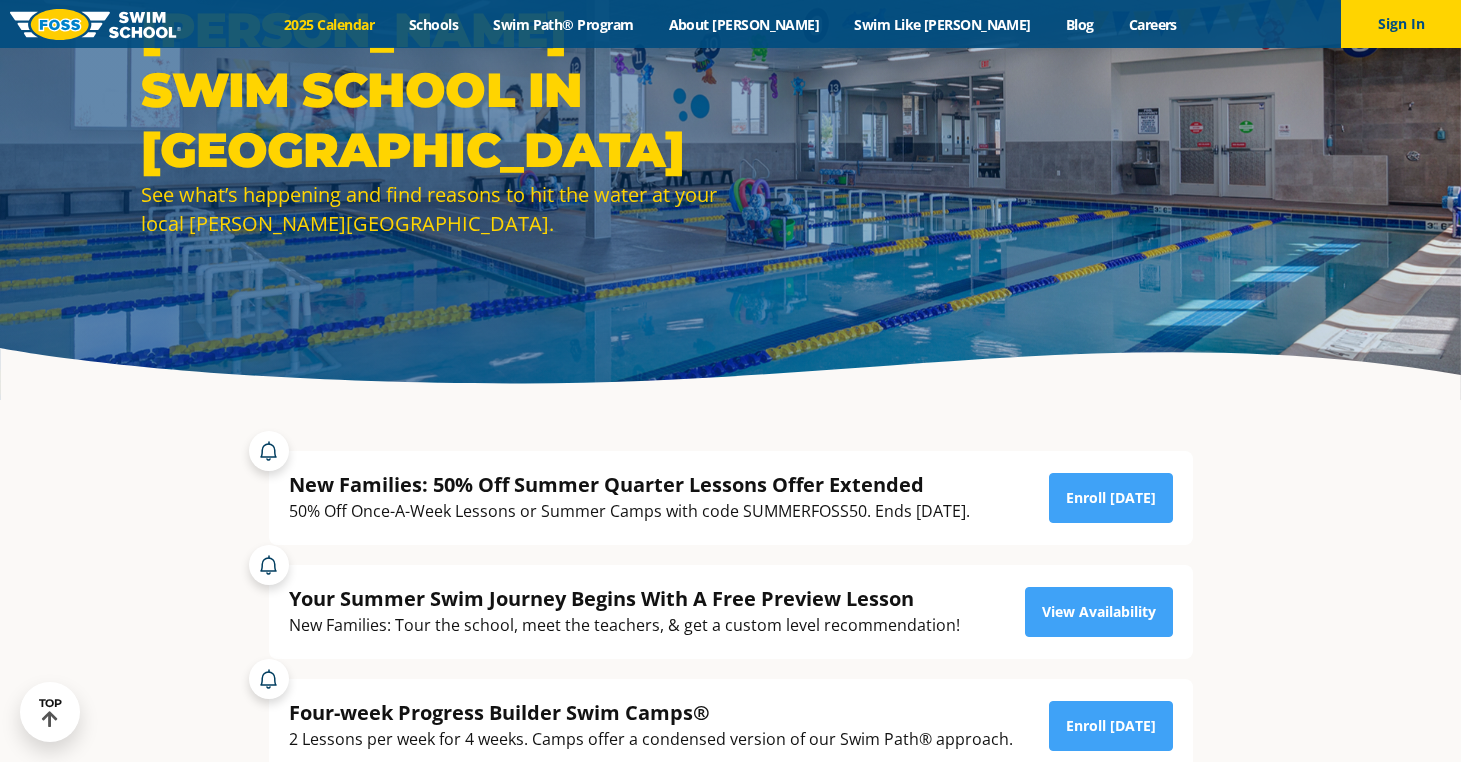click on "2025 Calendar" at bounding box center [329, 24] 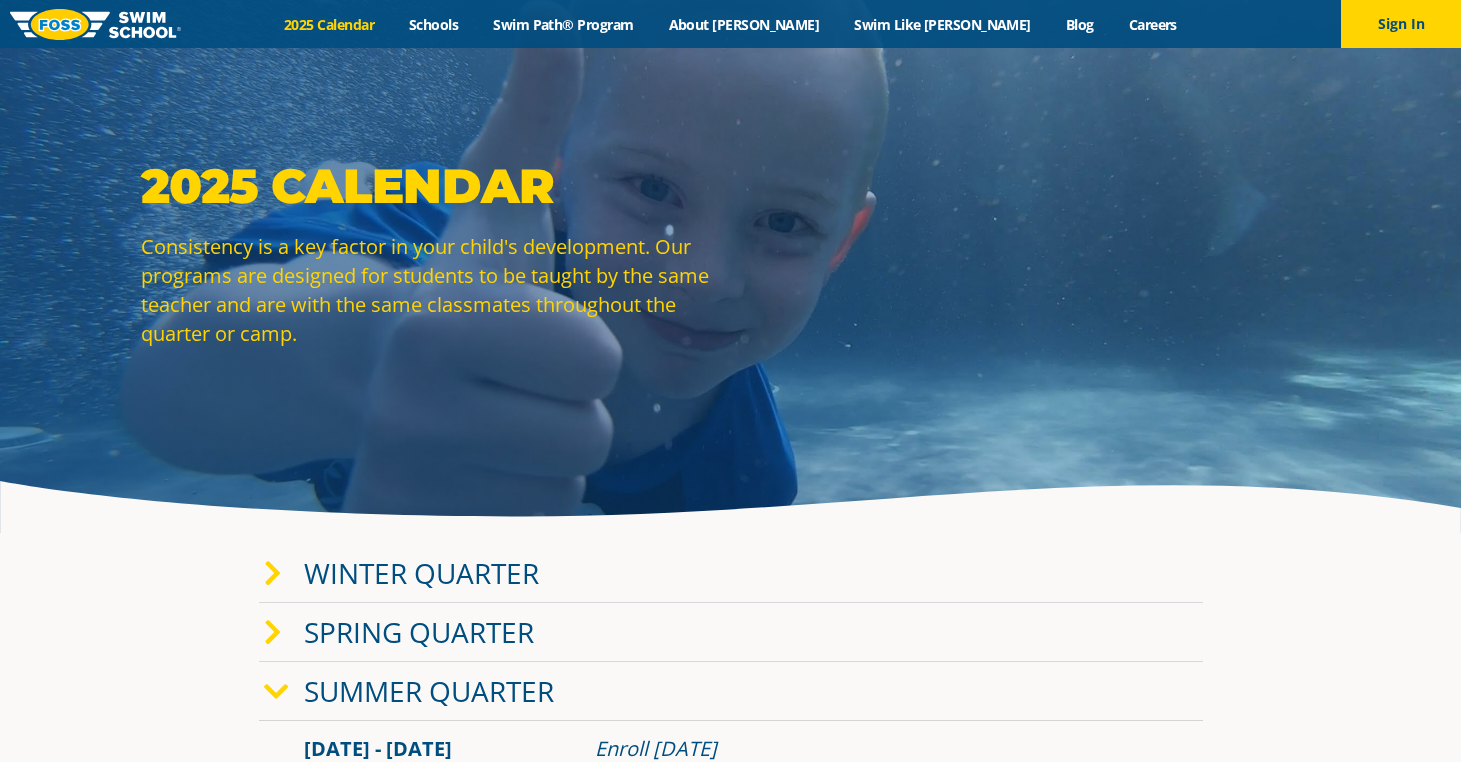 scroll, scrollTop: 385, scrollLeft: 0, axis: vertical 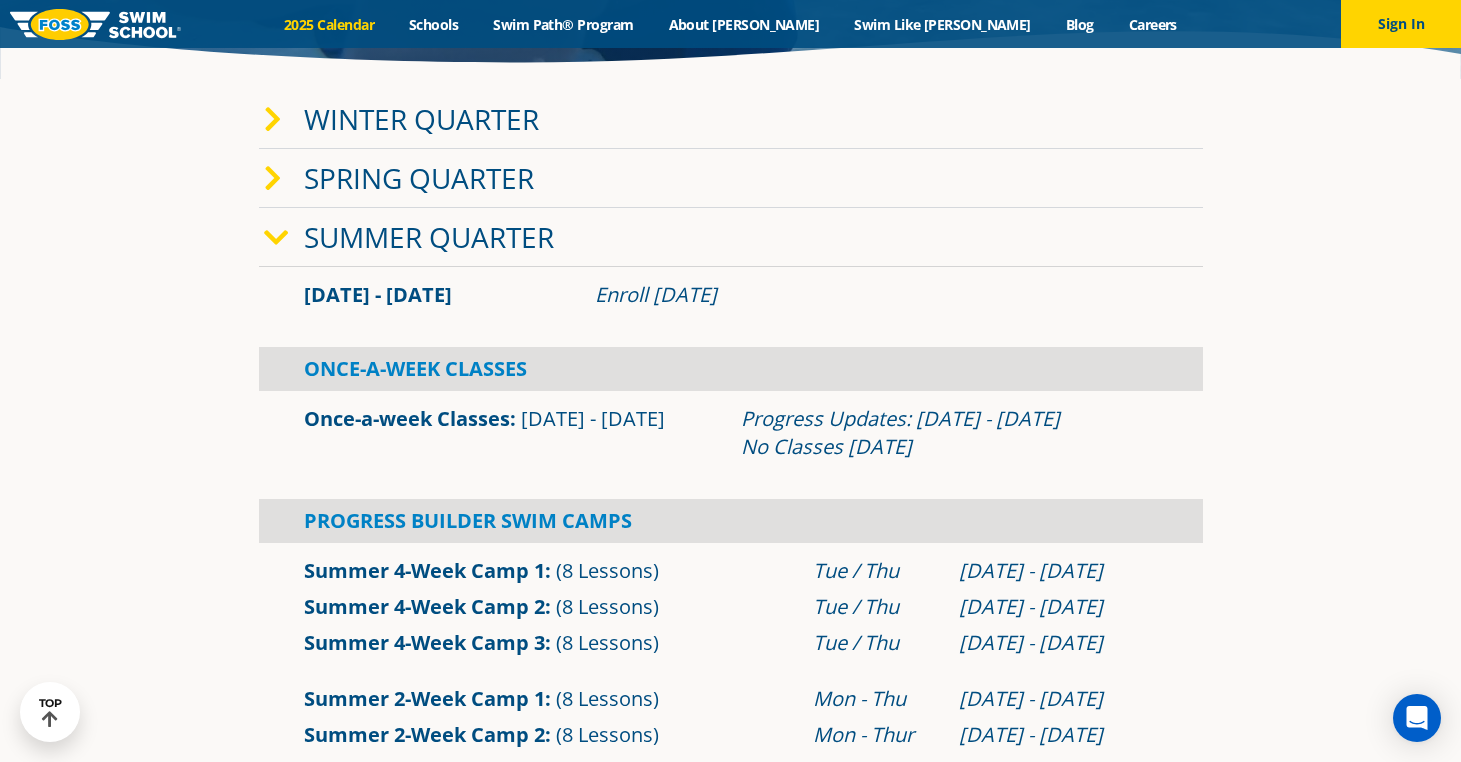 click at bounding box center [284, 237] 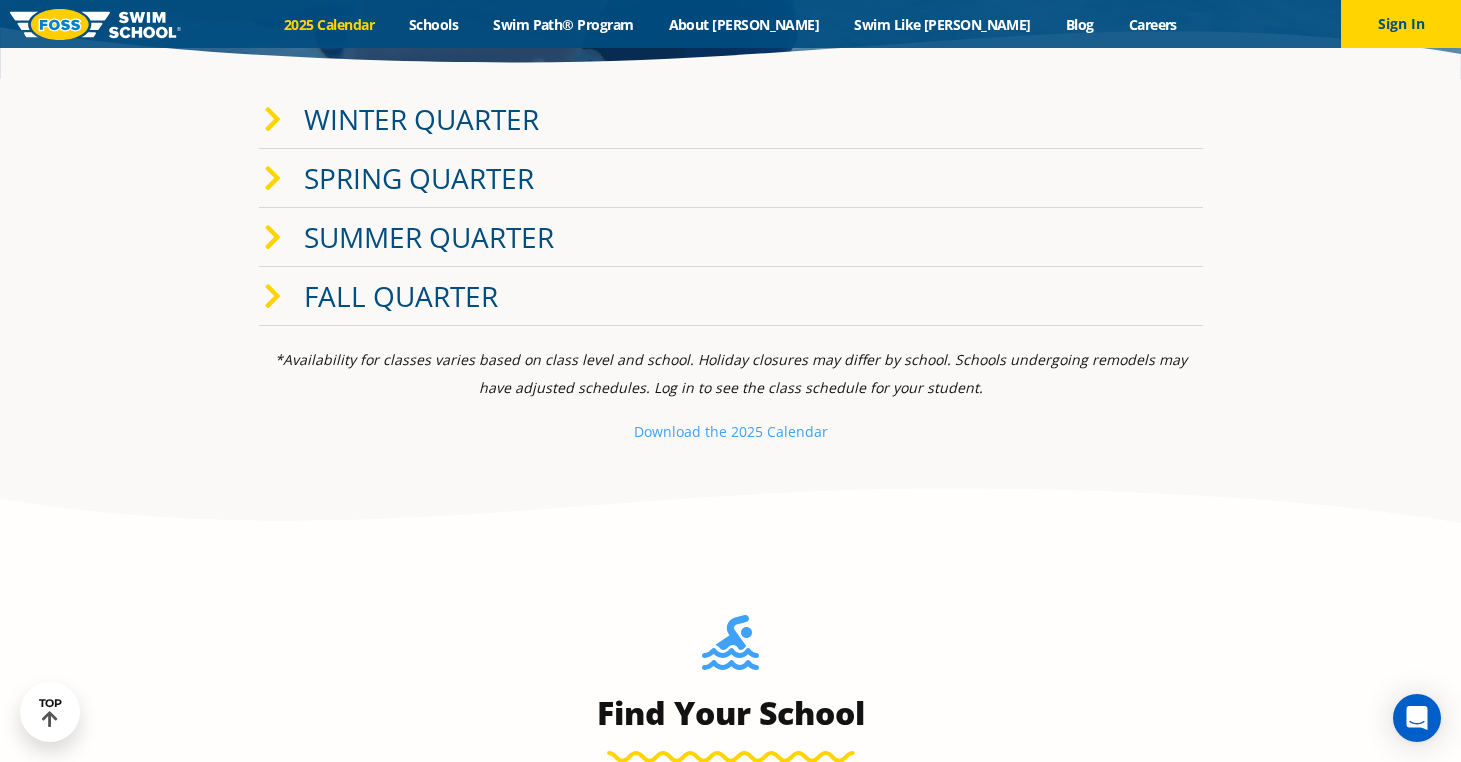 click on "Summer Quarter" at bounding box center [429, 237] 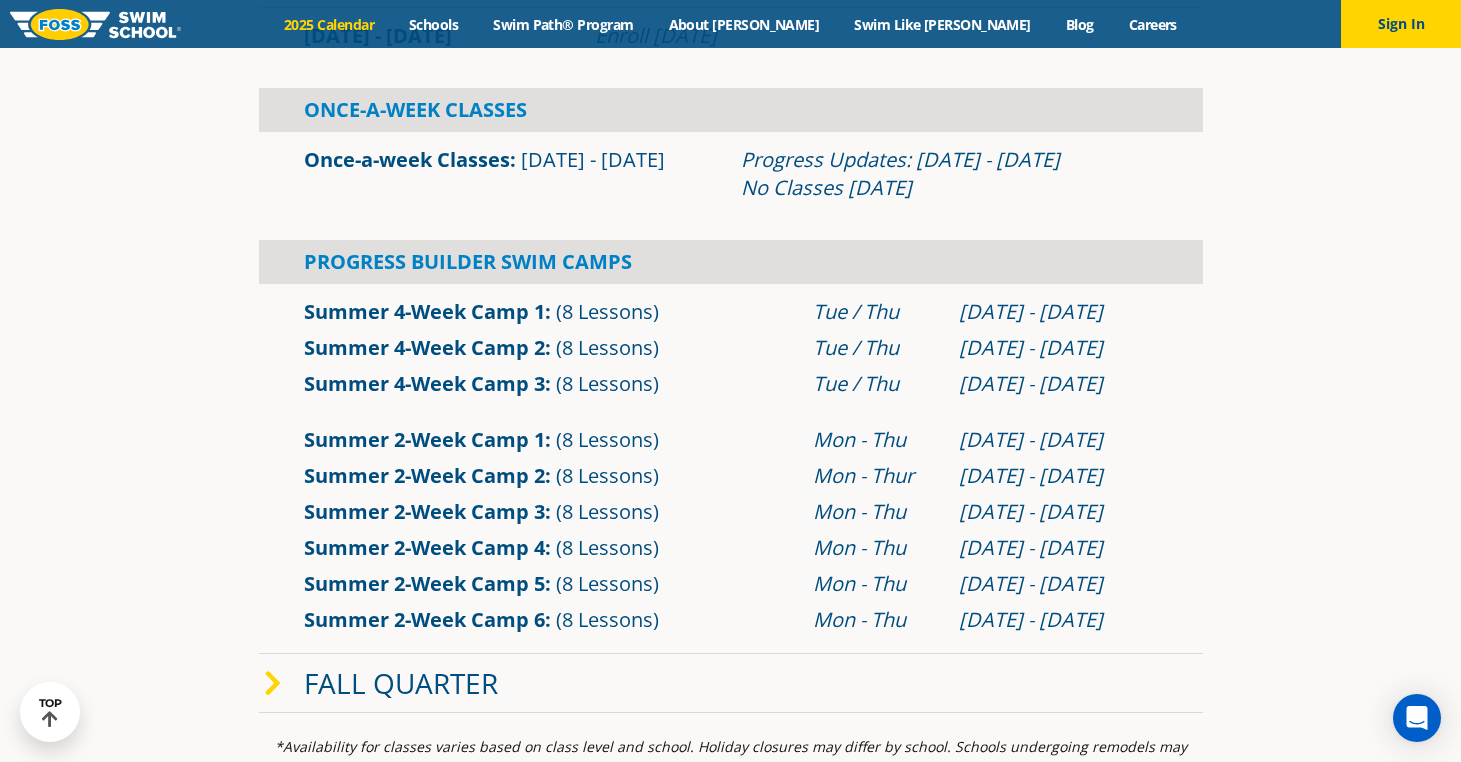 scroll, scrollTop: 714, scrollLeft: 0, axis: vertical 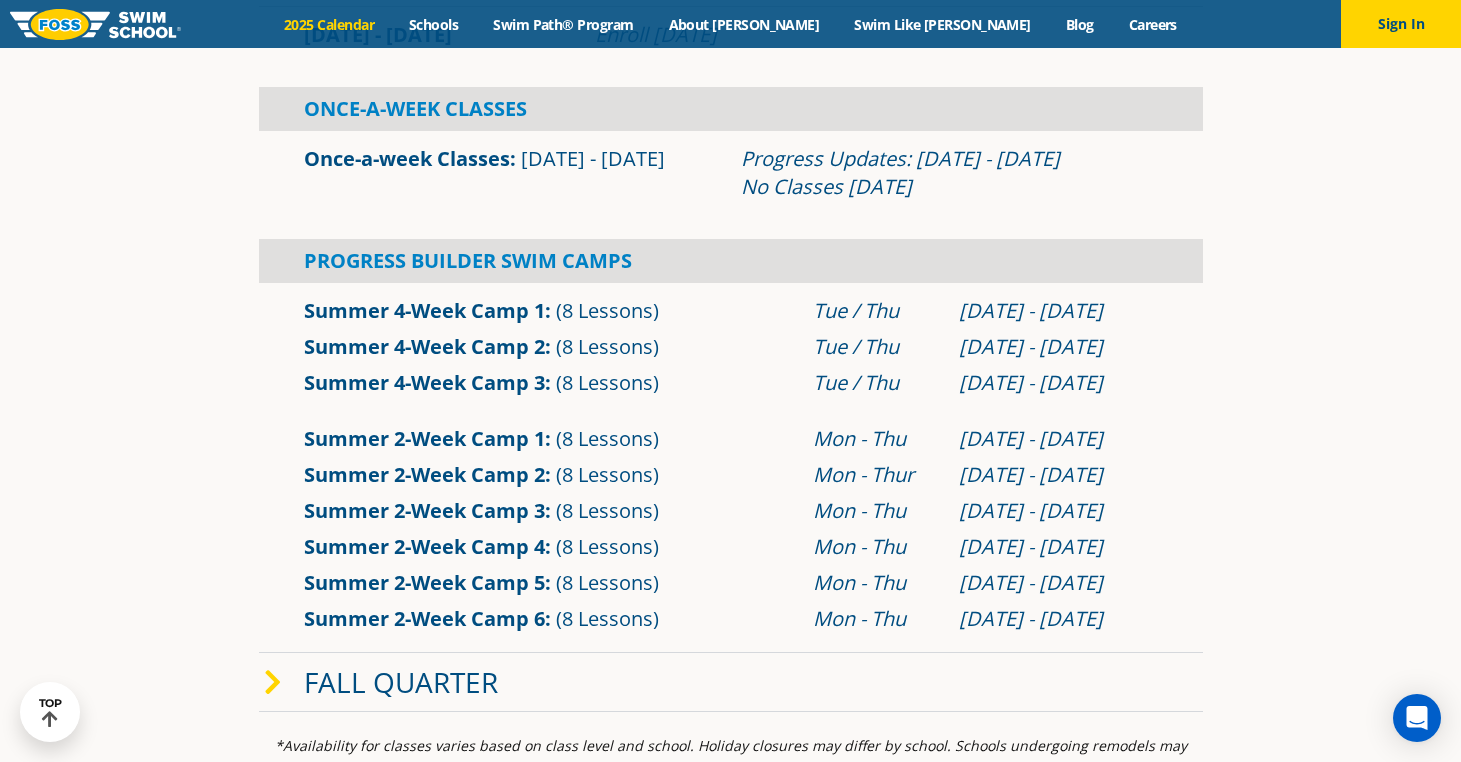 click on "Summer 2-Week Camp 6" at bounding box center (424, 618) 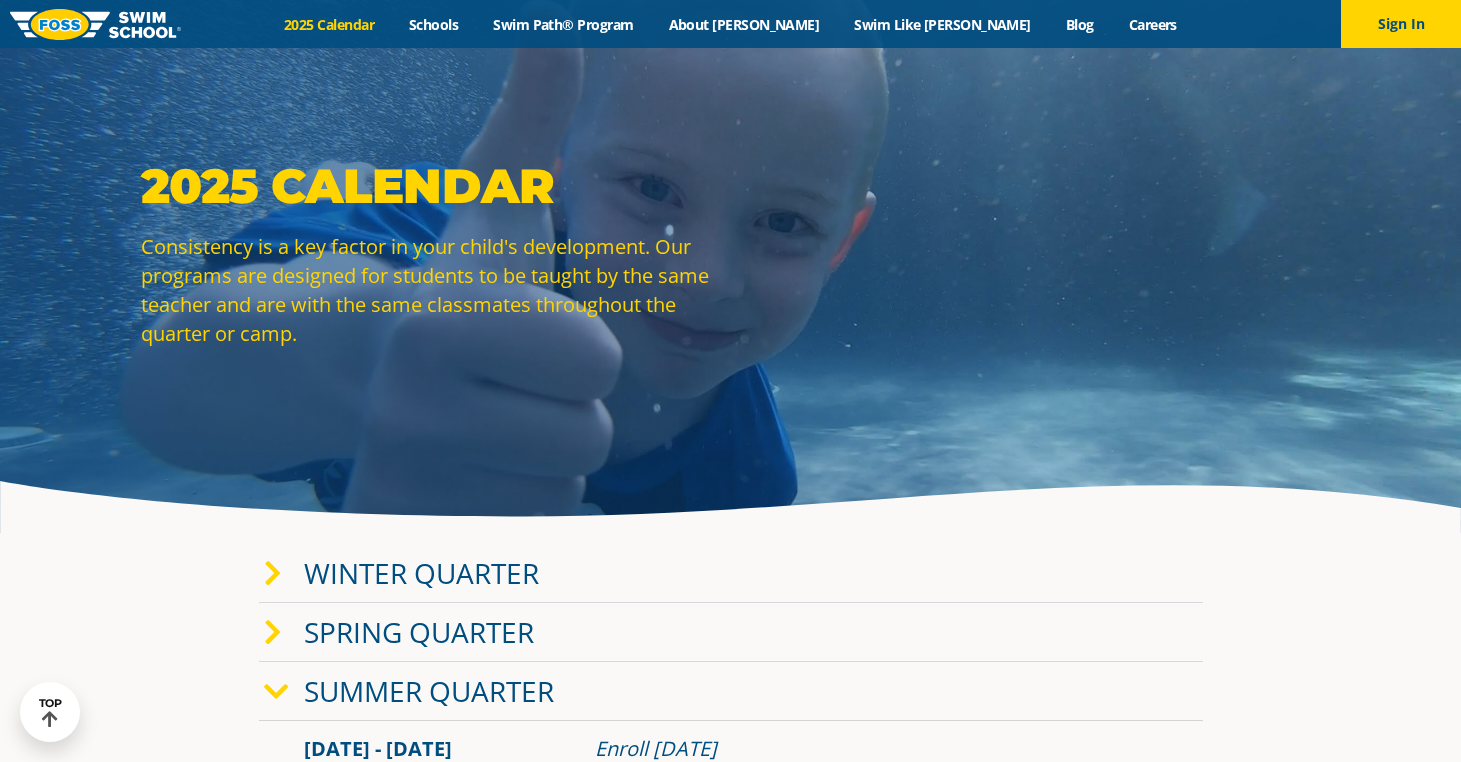 scroll, scrollTop: 714, scrollLeft: 0, axis: vertical 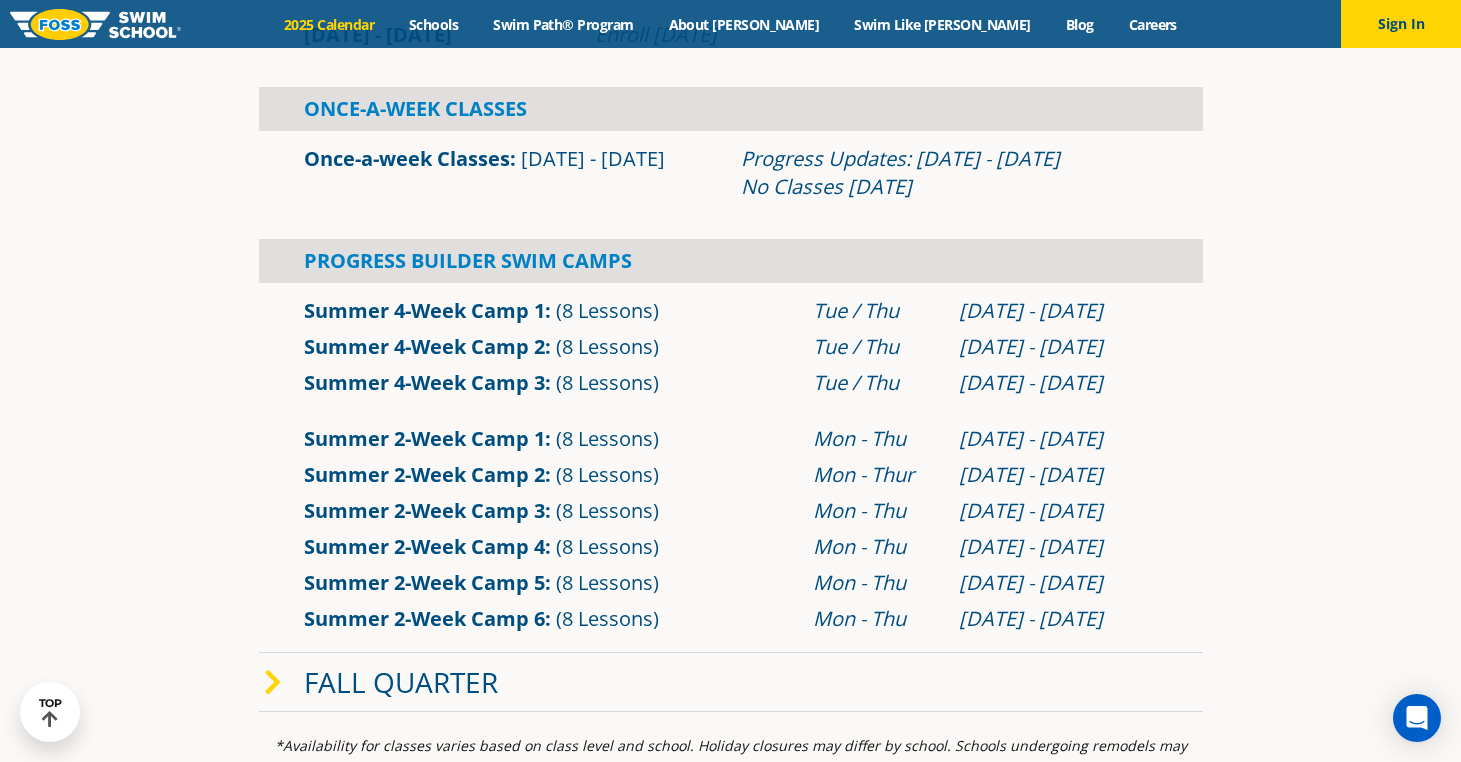 click on "Summer 2-Week Camp 6" at bounding box center [424, 618] 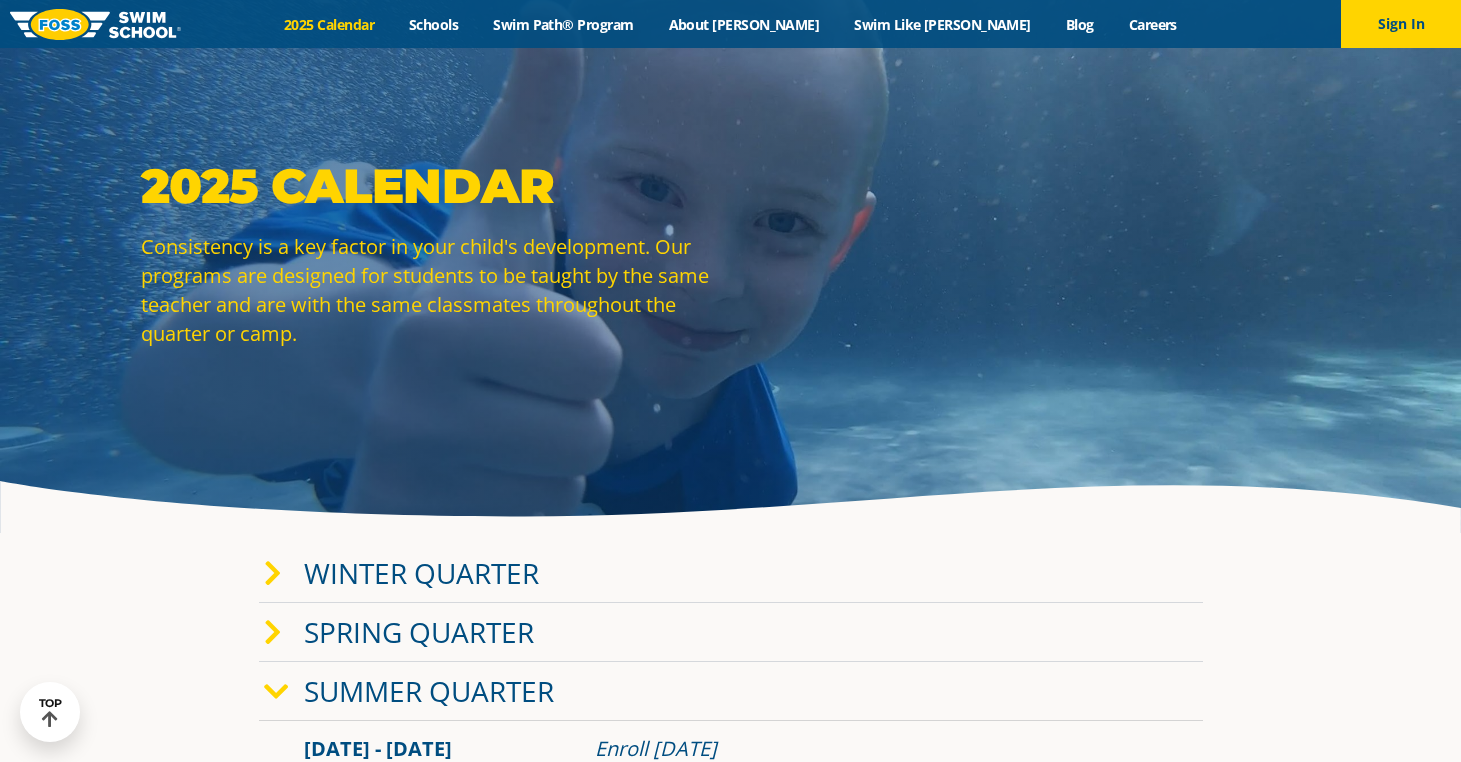 scroll, scrollTop: 714, scrollLeft: 0, axis: vertical 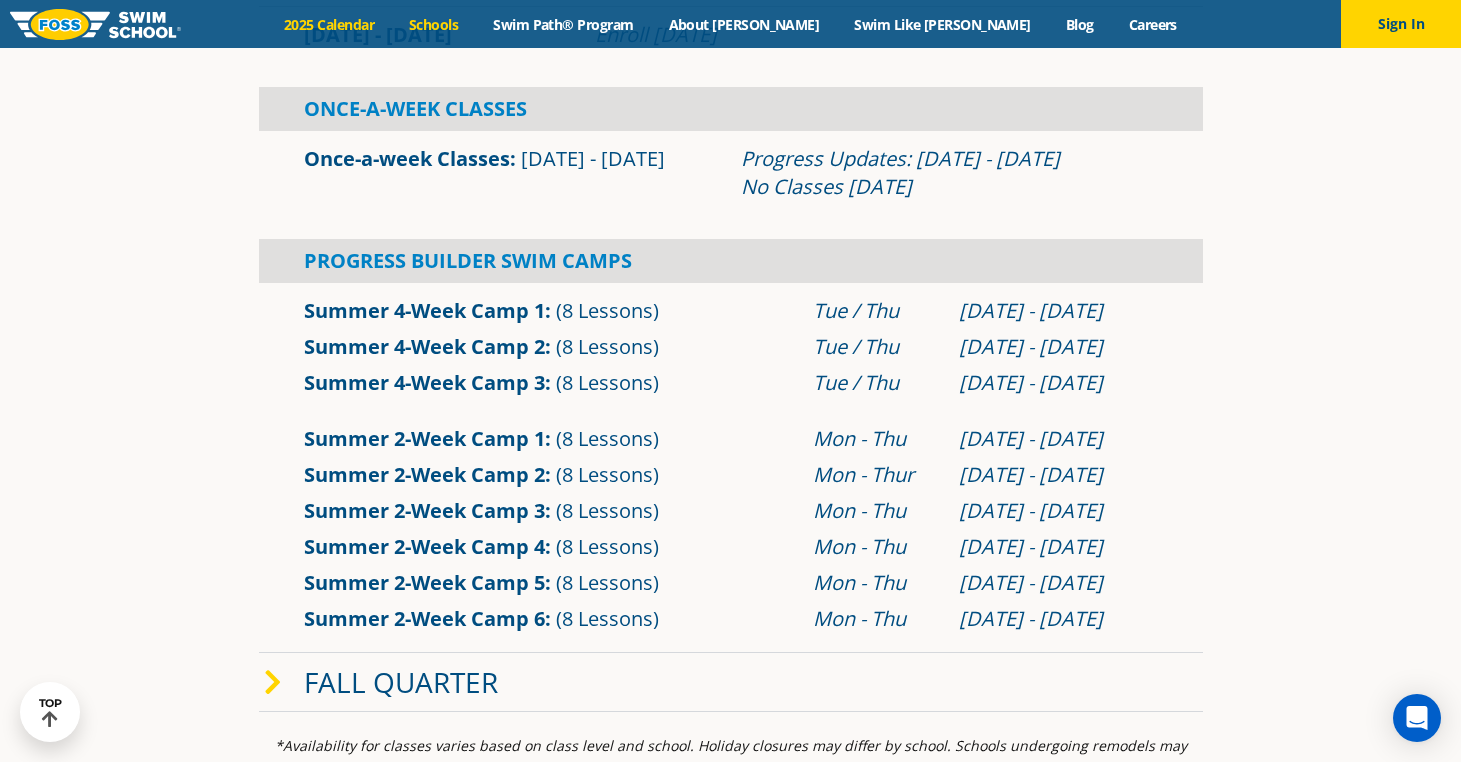 click on "Schools" at bounding box center (434, 24) 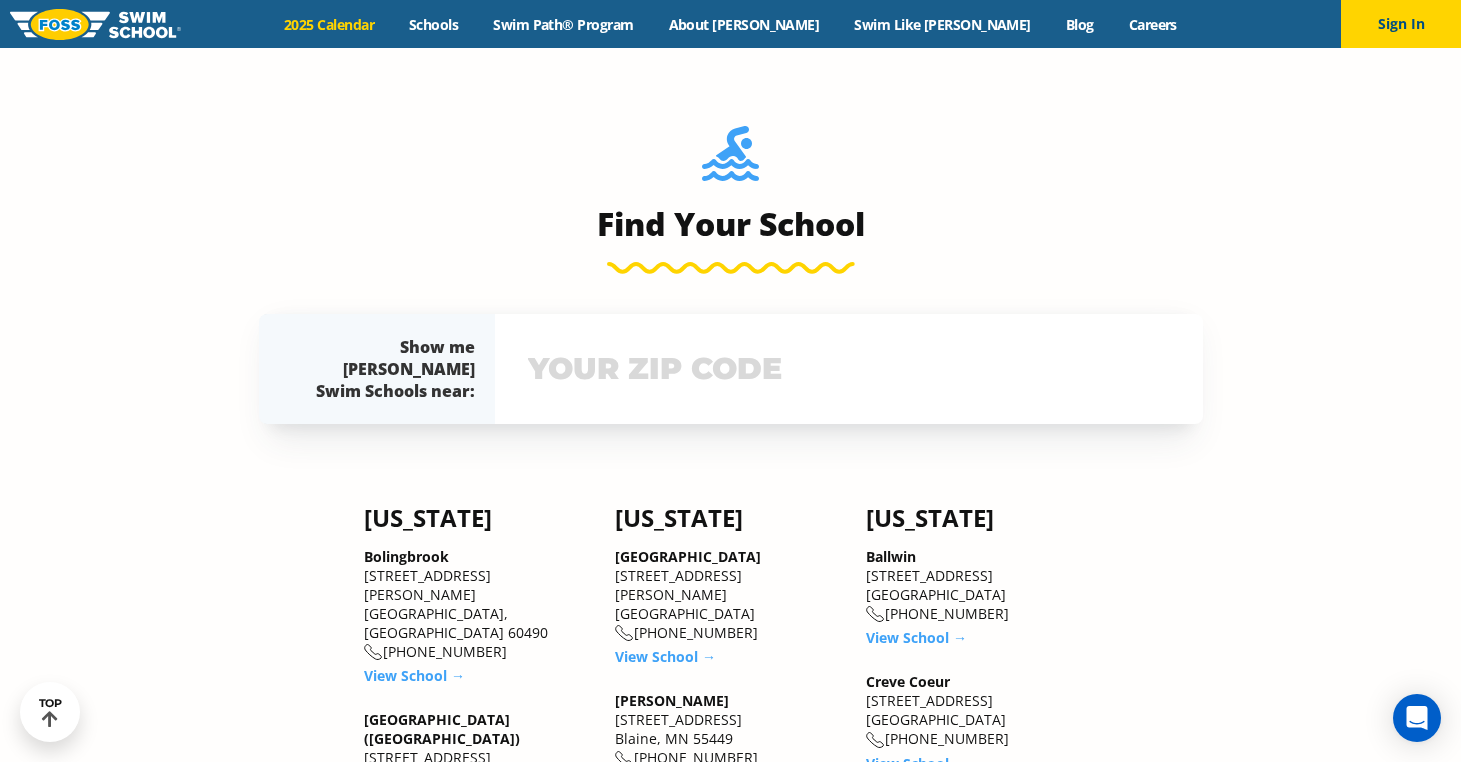 scroll, scrollTop: 1600, scrollLeft: 0, axis: vertical 